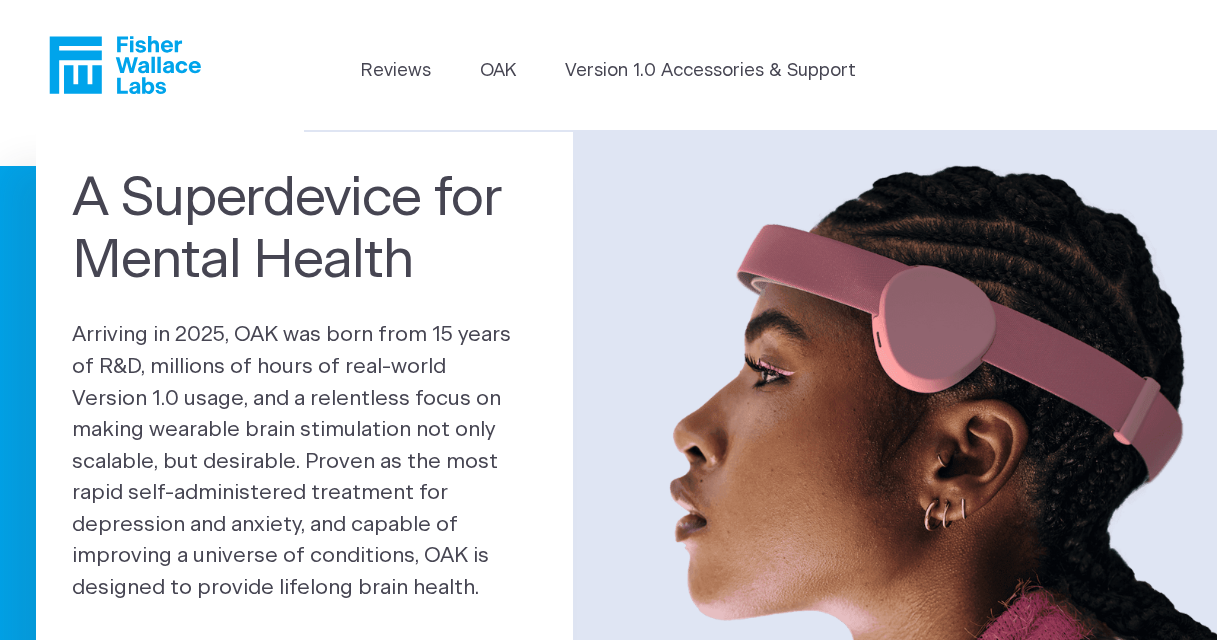 scroll, scrollTop: 0, scrollLeft: 0, axis: both 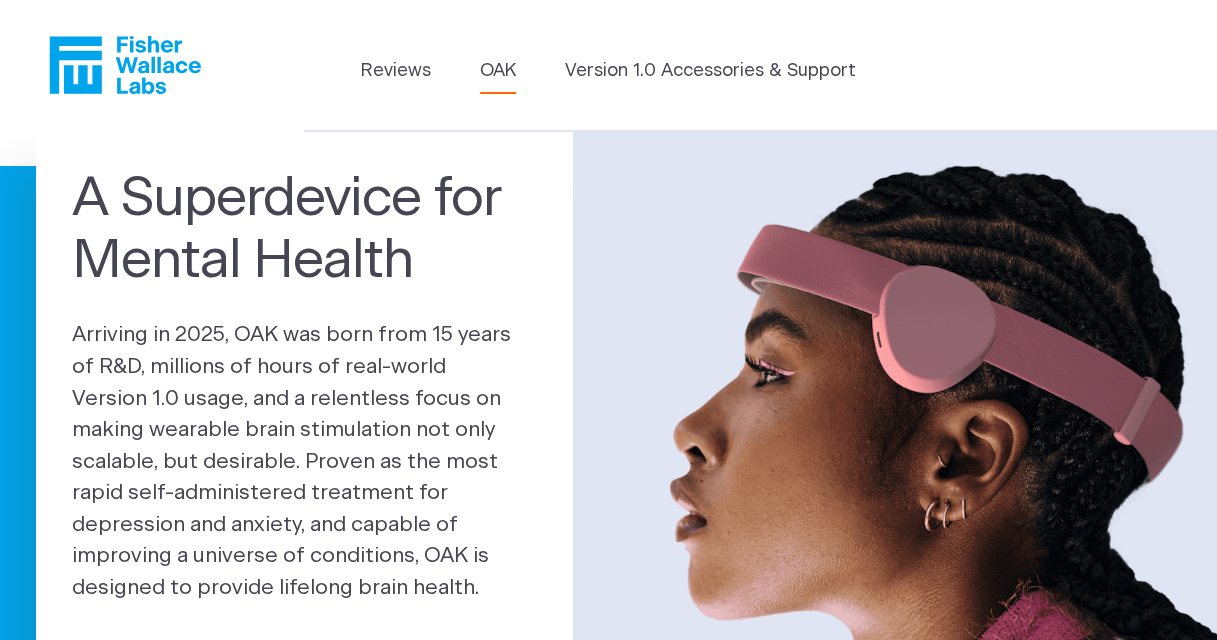 click on "OAK" at bounding box center (498, 71) 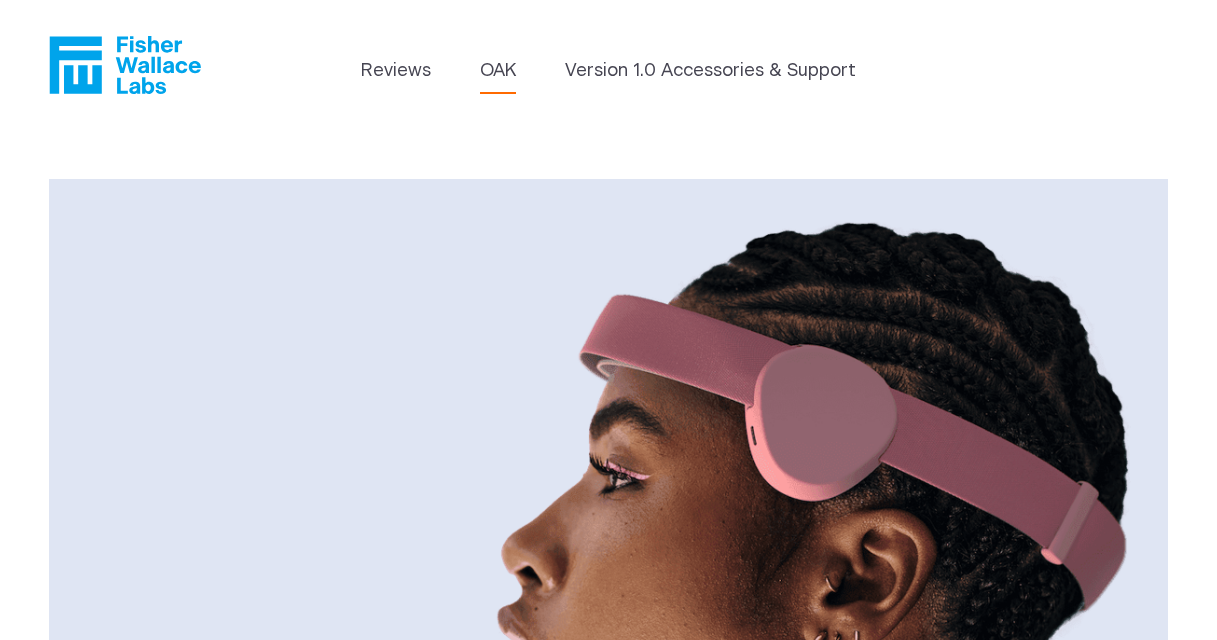 scroll, scrollTop: 0, scrollLeft: 0, axis: both 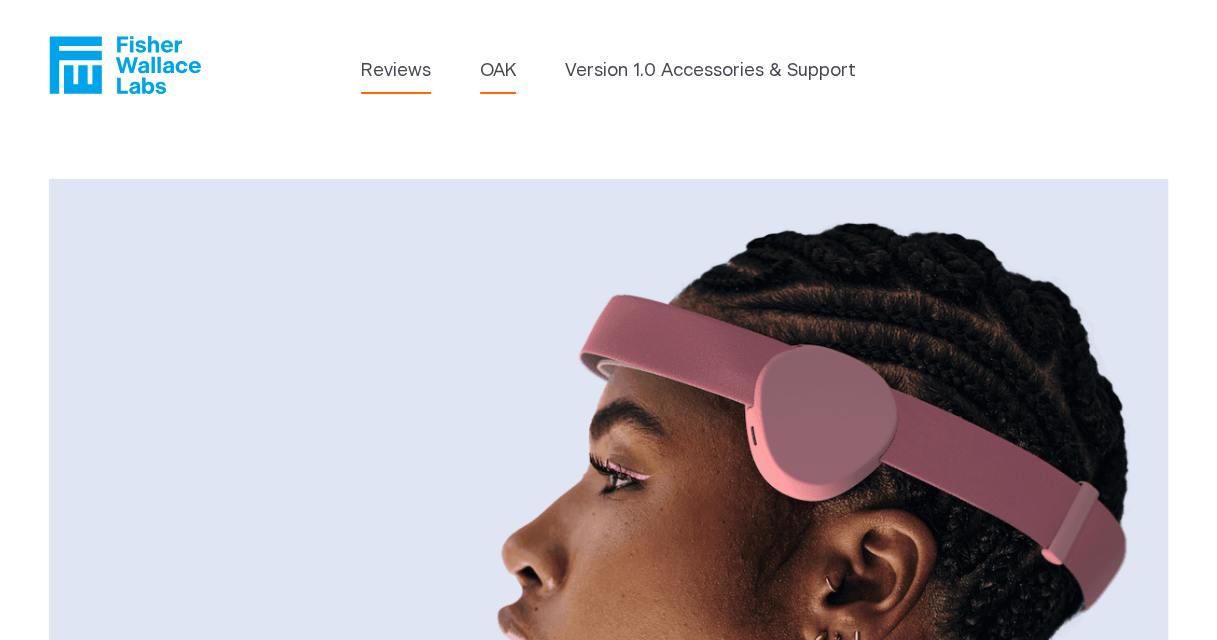 click on "Reviews" at bounding box center (396, 71) 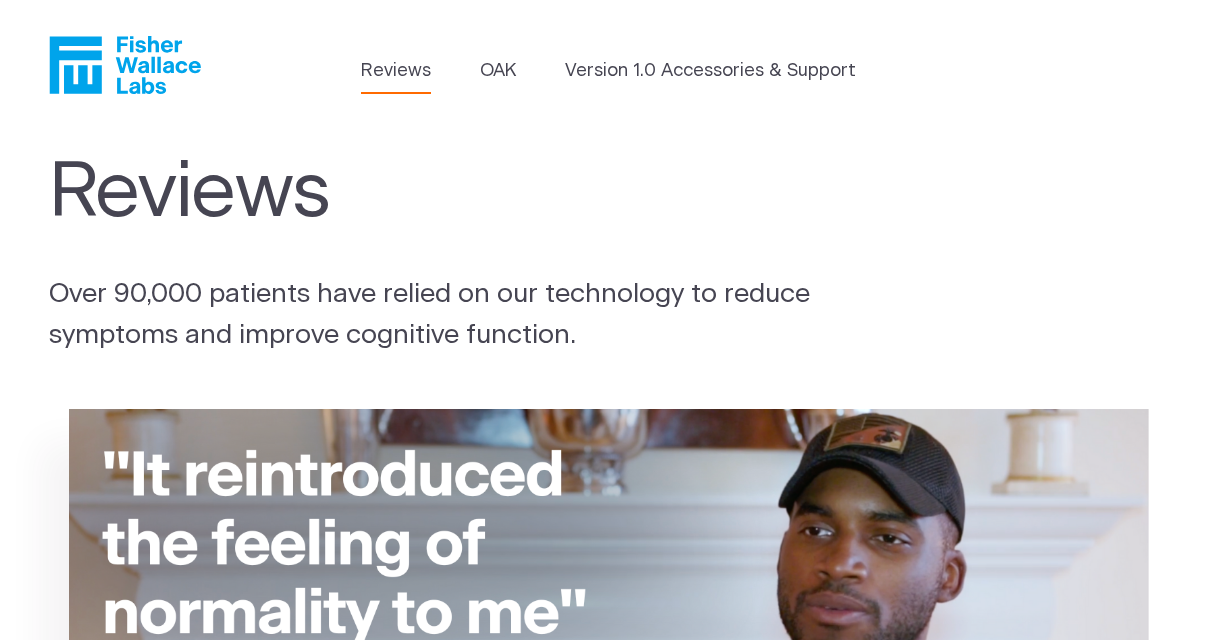 scroll, scrollTop: 0, scrollLeft: 0, axis: both 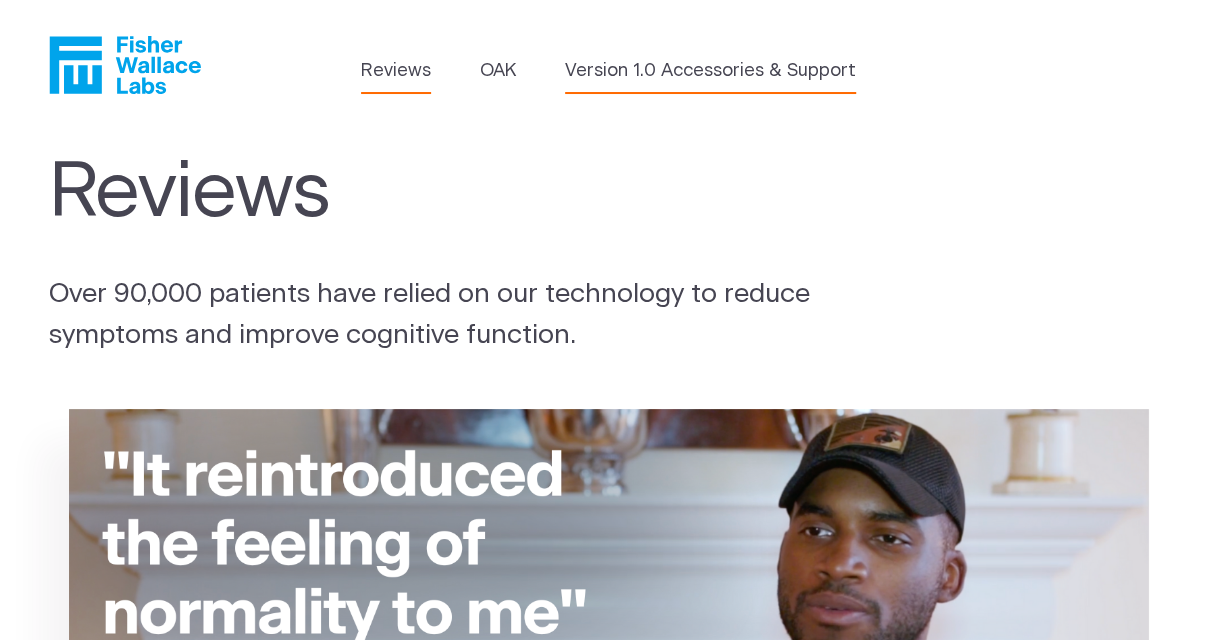 click on "Version 1.0 Accessories & Support" at bounding box center [710, 71] 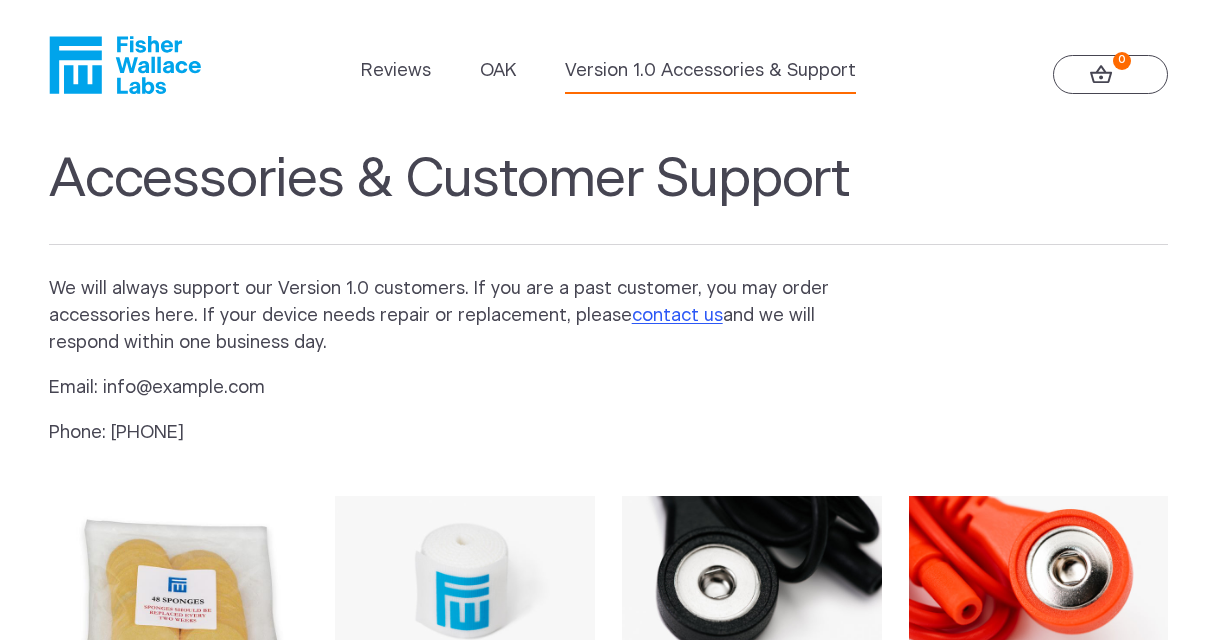 scroll, scrollTop: 0, scrollLeft: 0, axis: both 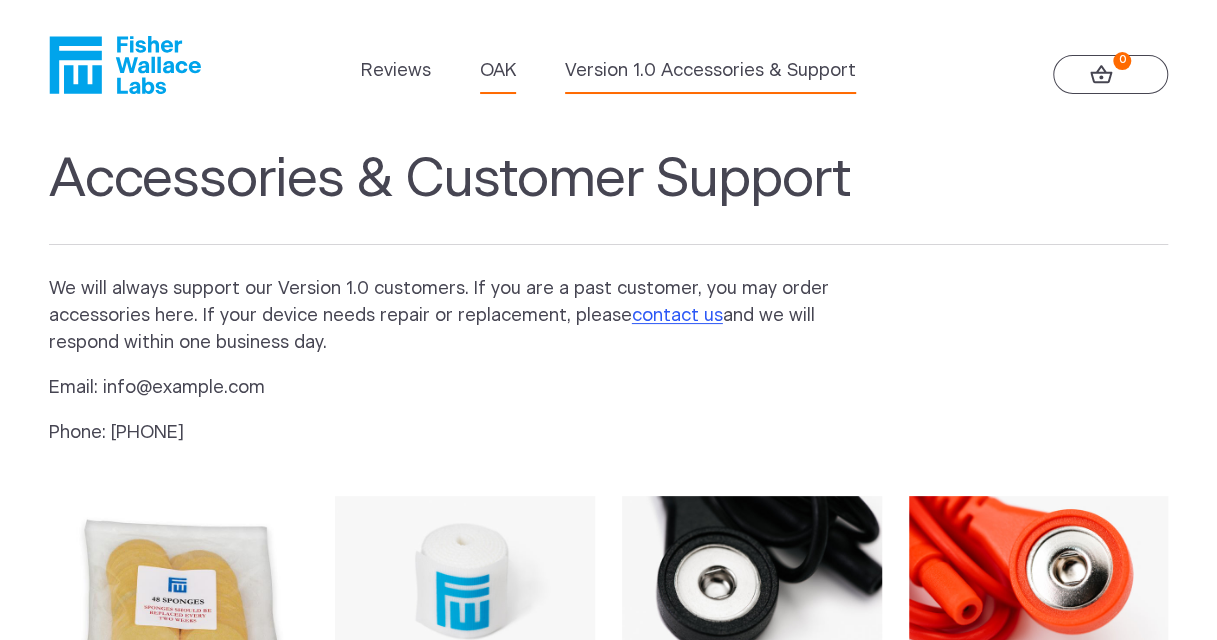 click on "OAK" at bounding box center [498, 71] 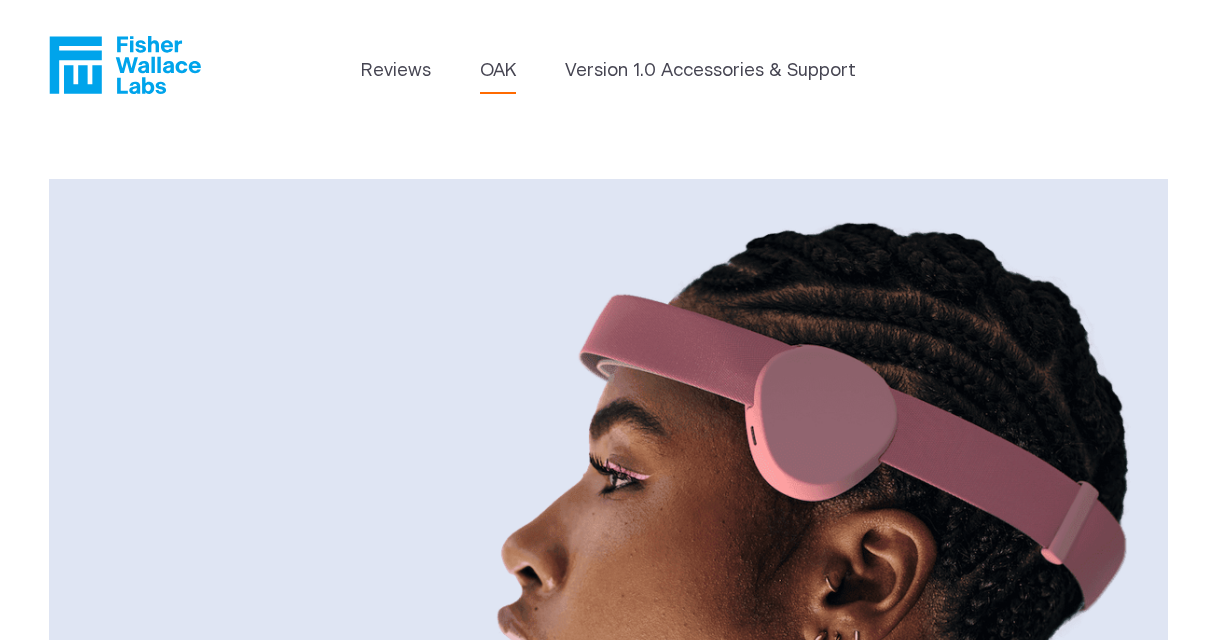 scroll, scrollTop: 0, scrollLeft: 0, axis: both 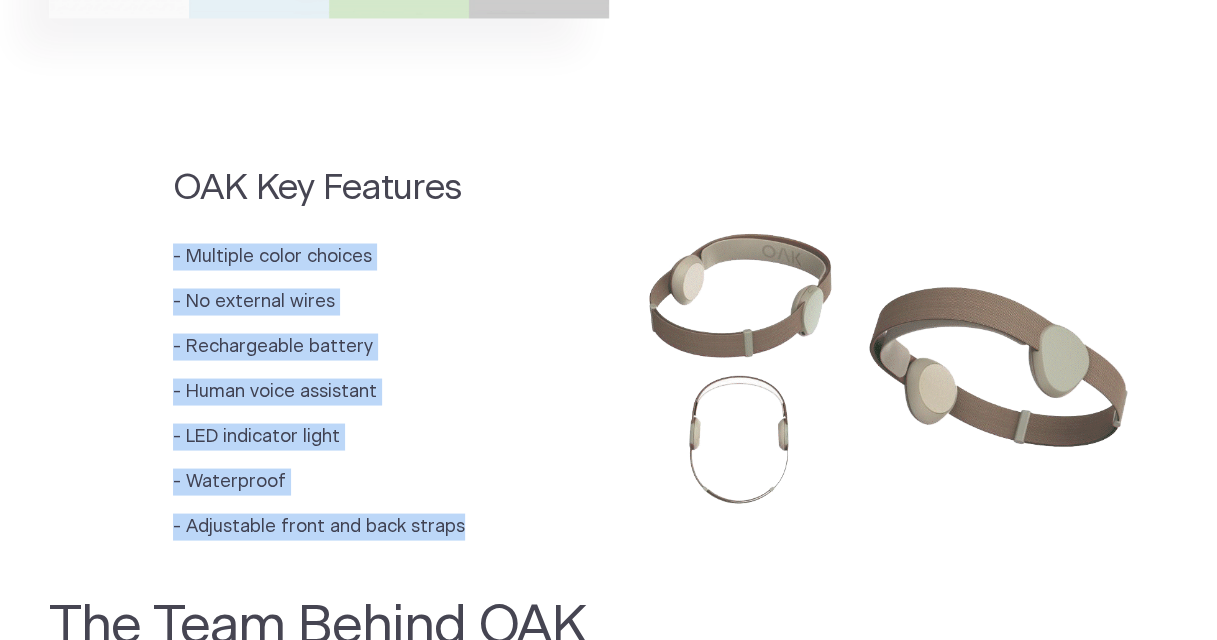 drag, startPoint x: 178, startPoint y: 228, endPoint x: 468, endPoint y: 488, distance: 389.48685 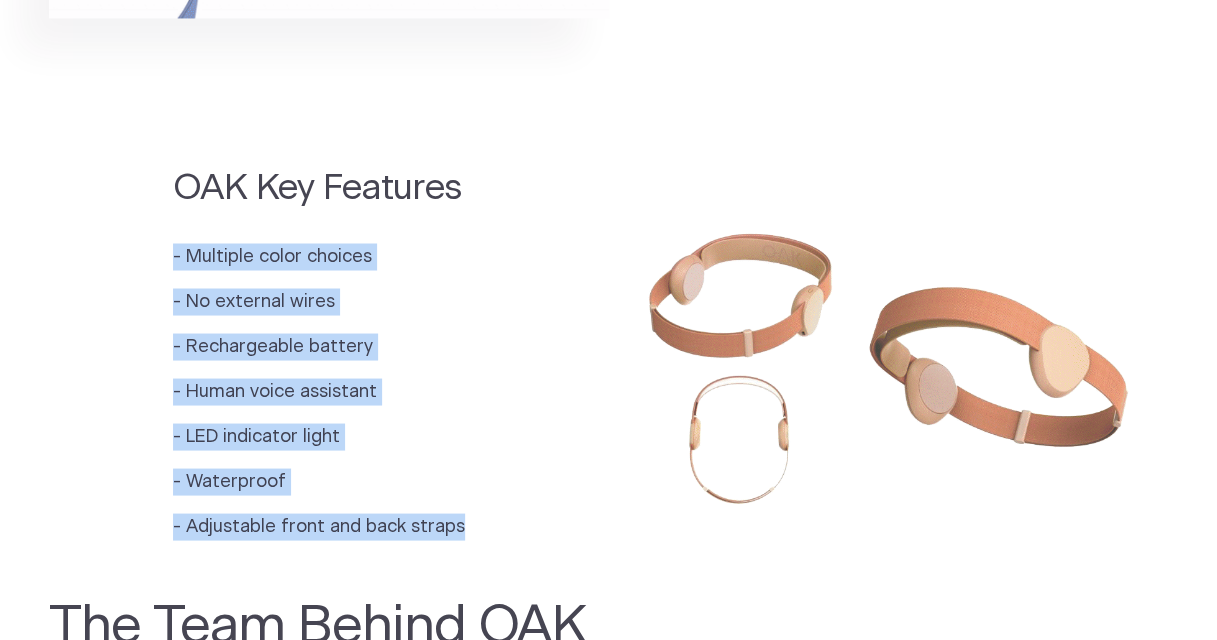 click on "OAK Key Features
- Multiple color choices - No external wires - Rechargeable battery - Human voice assistant - LED indicator light - Waterproof - Adjustable front and back straps" at bounding box center (608, 361) 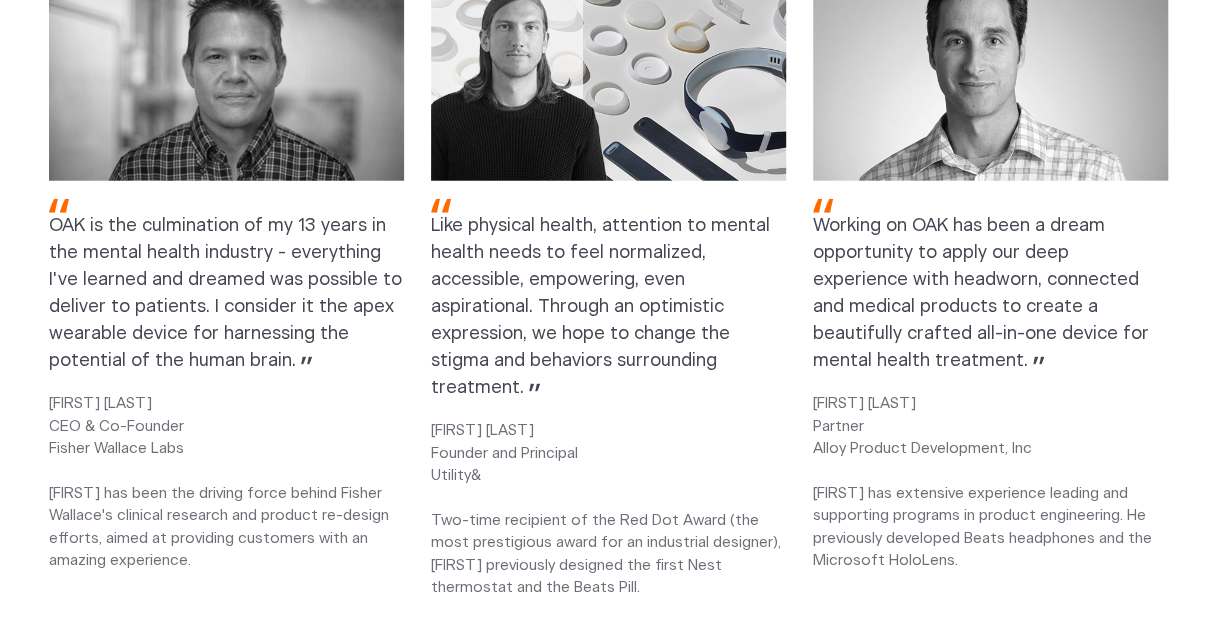scroll, scrollTop: 2500, scrollLeft: 0, axis: vertical 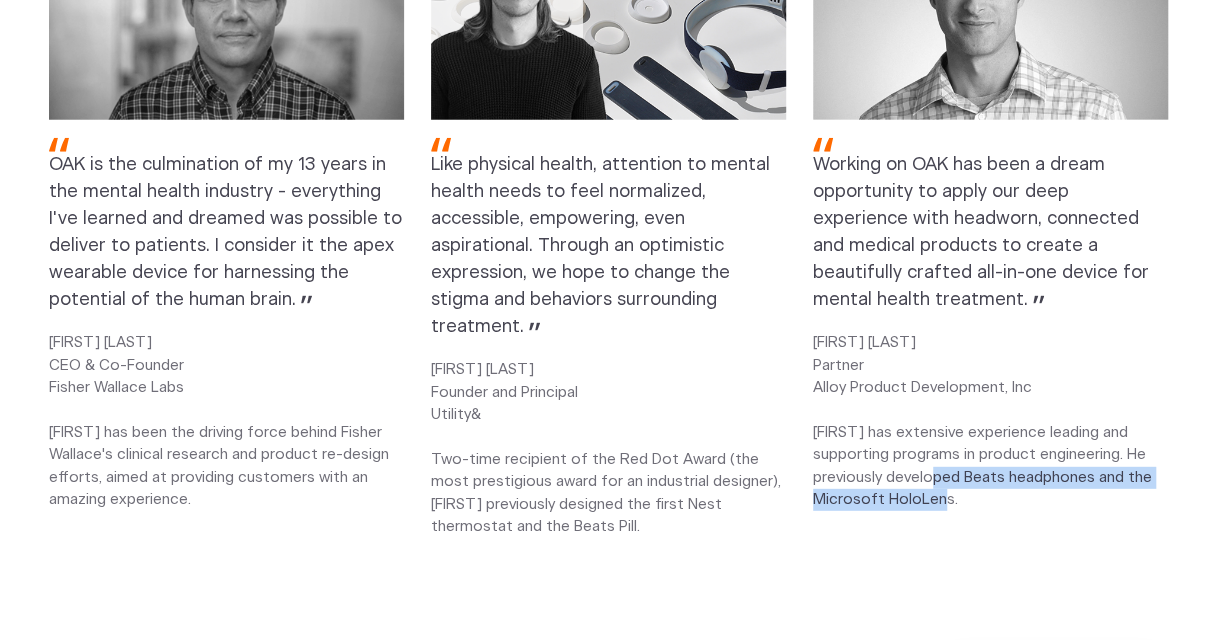 drag, startPoint x: 974, startPoint y: 465, endPoint x: 946, endPoint y: 450, distance: 31.764761 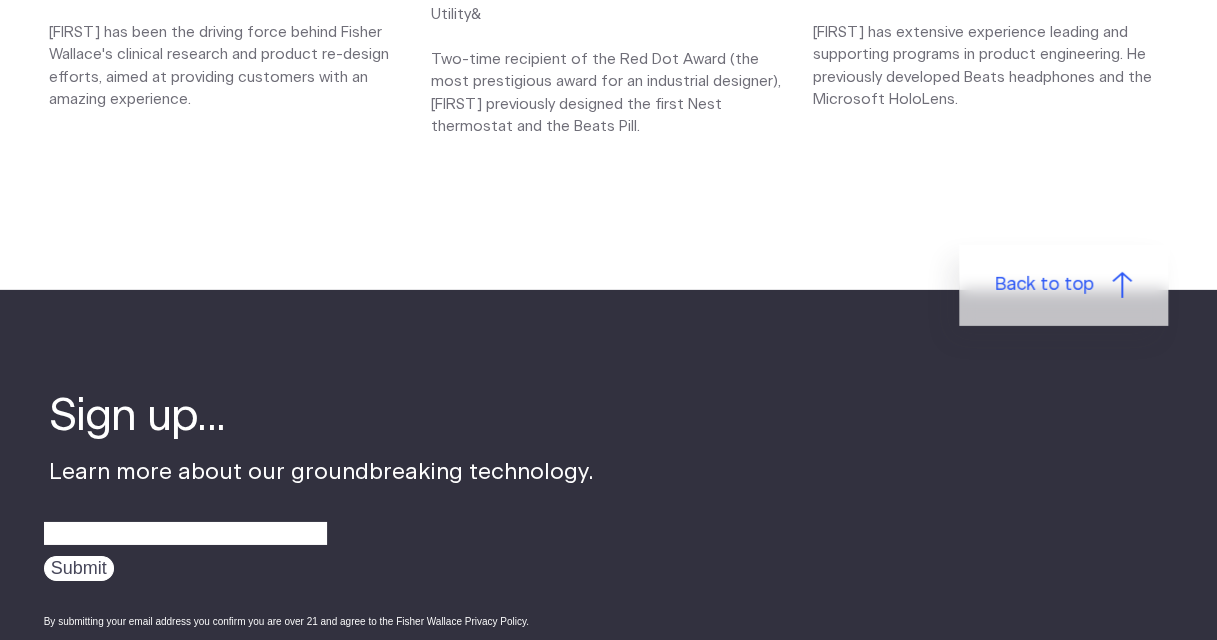 click on "The Team Behind OAK
OAK is the culmination of my 13 years in the mental health industry - everything I've learned and dreamed was possible to deliver to patients. I consider it the apex wearable device for harnessing the potential of the human brain.
[FIRST] [LAST]
CEO & Co-Founder
Fisher Wallace Labs
[FIRST] has been the driving force behind Fisher Wallace's clinical research and product re-design efforts, aimed at providing customers with an amazing experience.
Like physical health, attention to mental health needs to feel normalized, accessible, empowering, even aspirational. Through an optimistic expression, we hope to change the stigma and behaviors surrounding treatment.
[FIRST] [LAST]
Founder and Principal
Utility&" at bounding box center (608, -205) 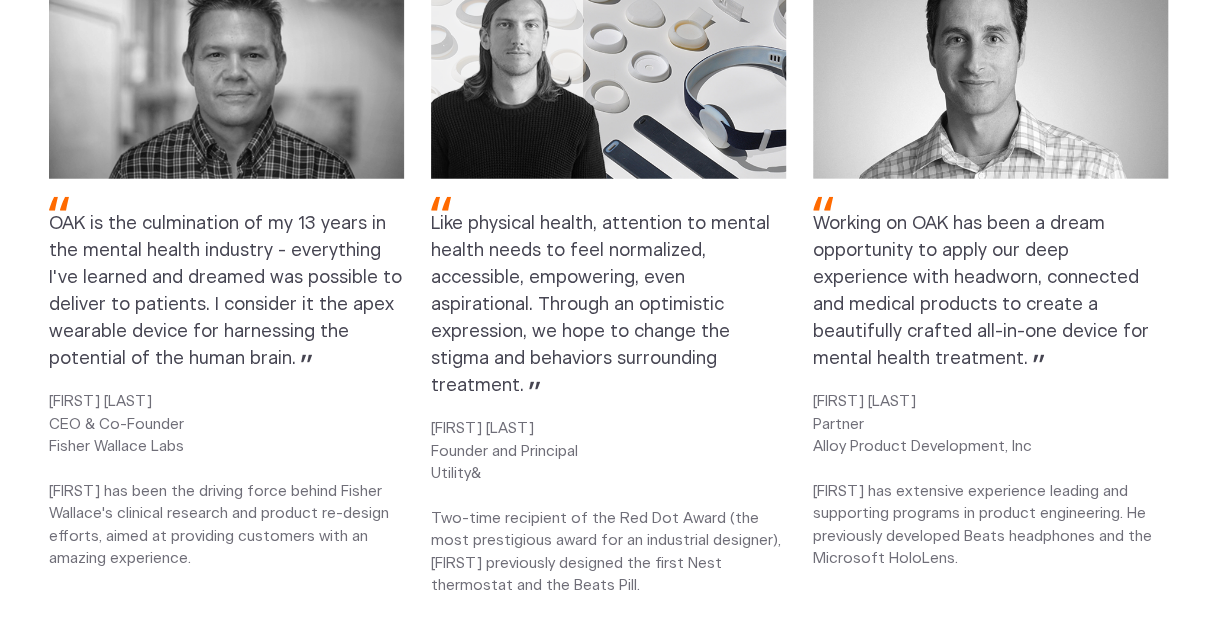 scroll, scrollTop: 2450, scrollLeft: 0, axis: vertical 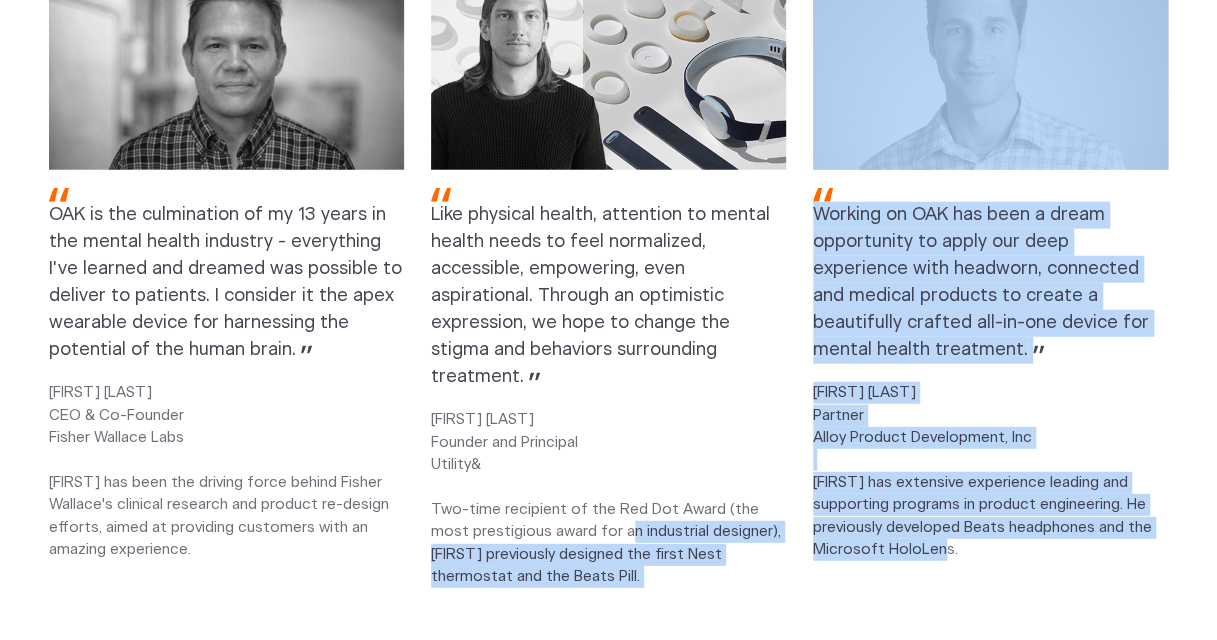 drag, startPoint x: 975, startPoint y: 520, endPoint x: 580, endPoint y: 469, distance: 398.2788 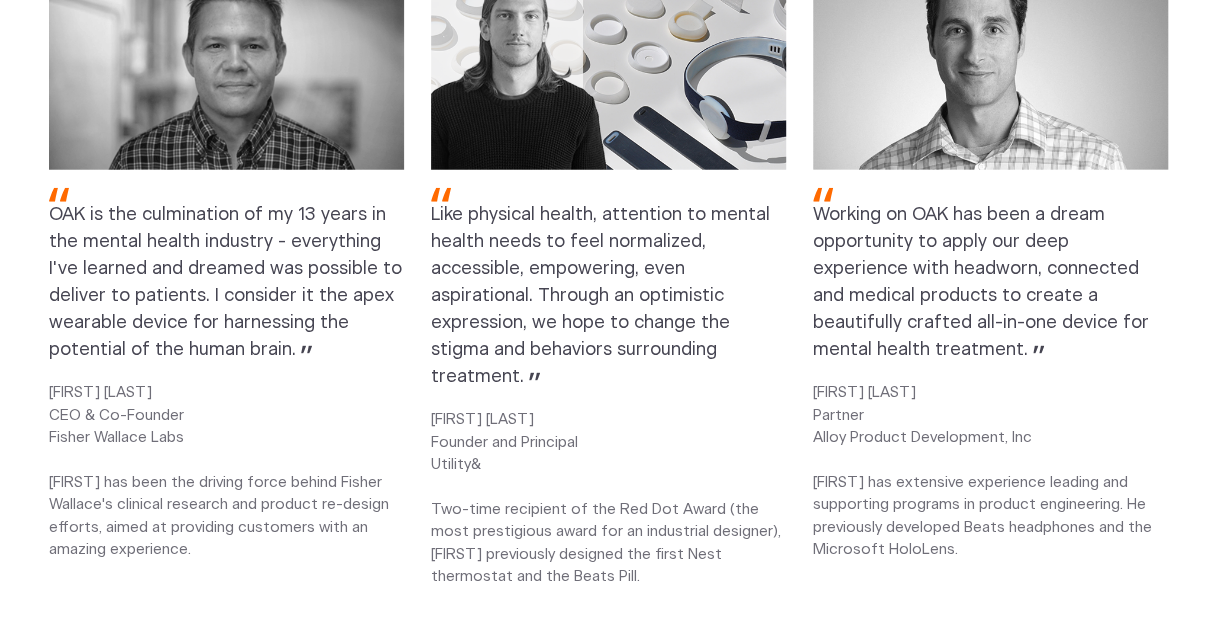 drag, startPoint x: 580, startPoint y: 469, endPoint x: 584, endPoint y: 437, distance: 32.24903 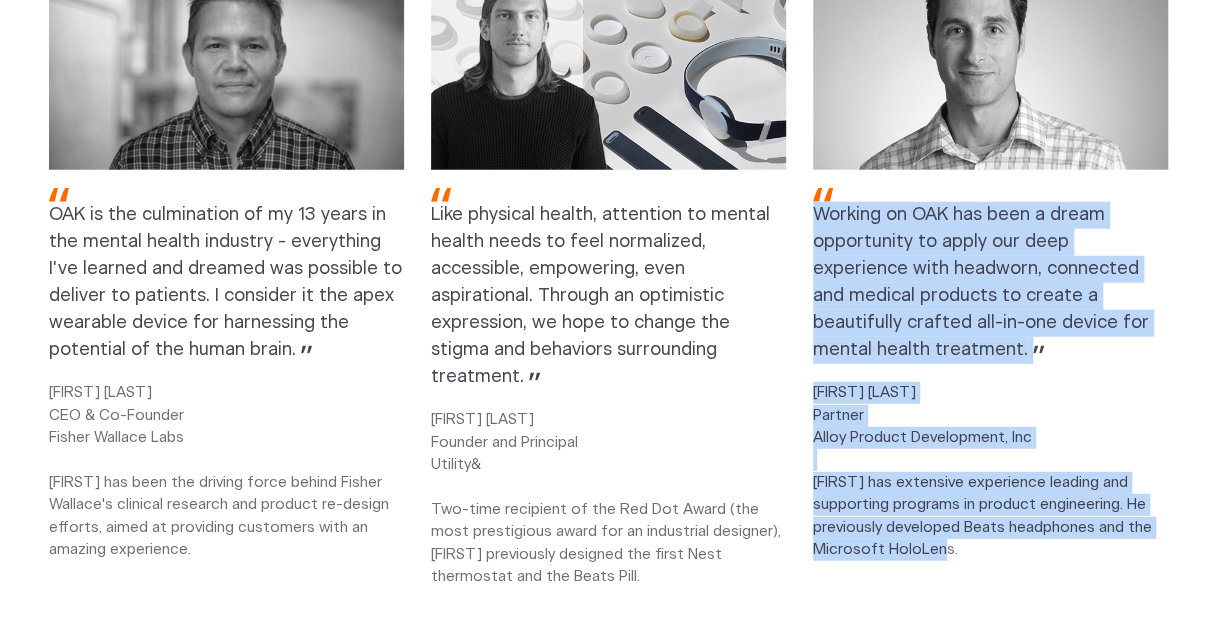 drag, startPoint x: 816, startPoint y: 192, endPoint x: 1036, endPoint y: 516, distance: 391.63248 